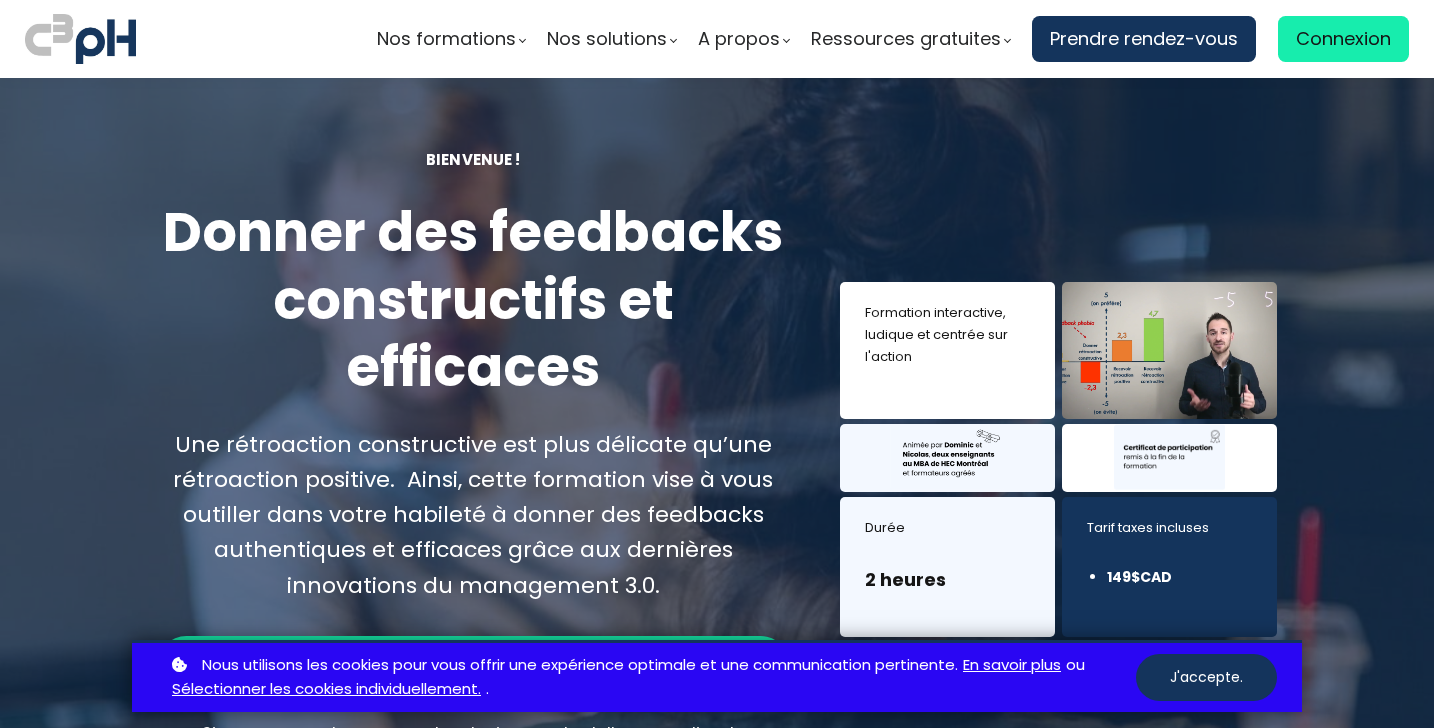 scroll, scrollTop: 0, scrollLeft: 0, axis: both 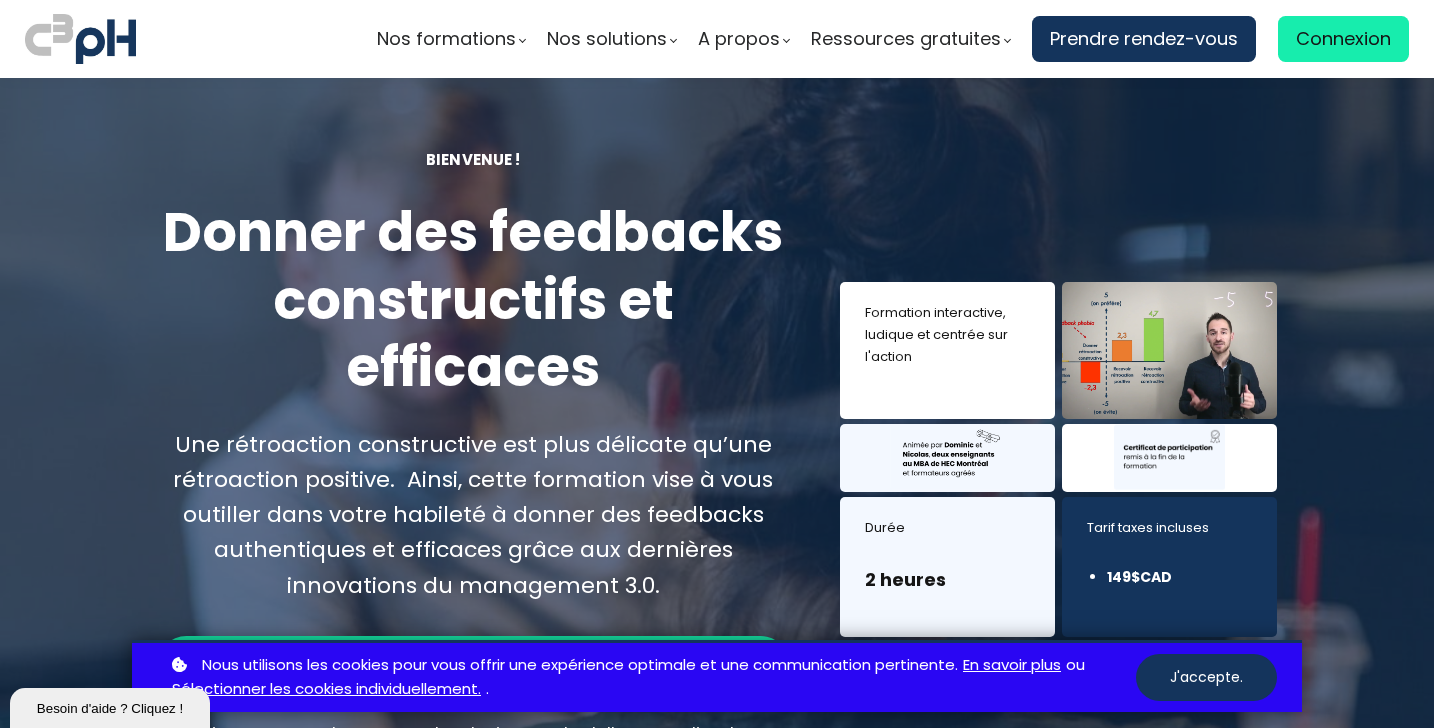 click on "J'accepte." at bounding box center (1206, 677) 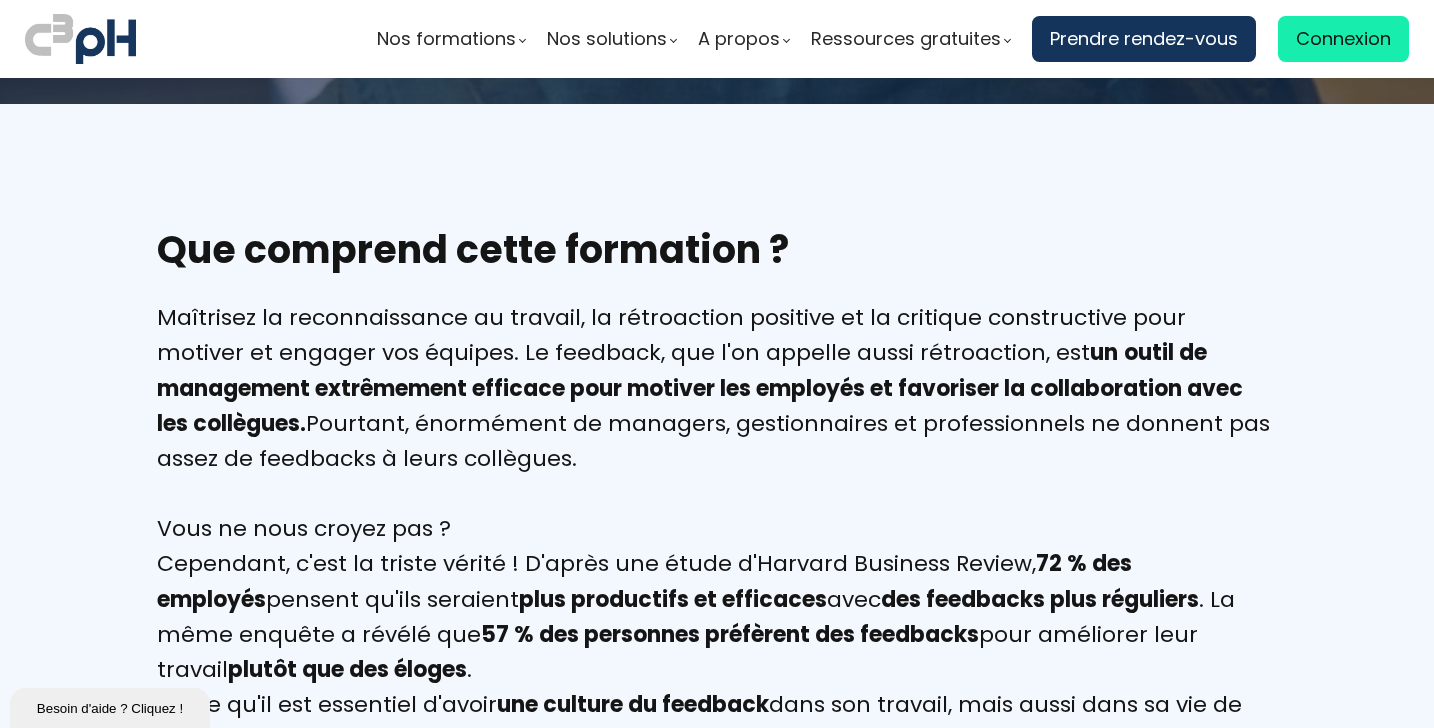 scroll, scrollTop: 826, scrollLeft: 0, axis: vertical 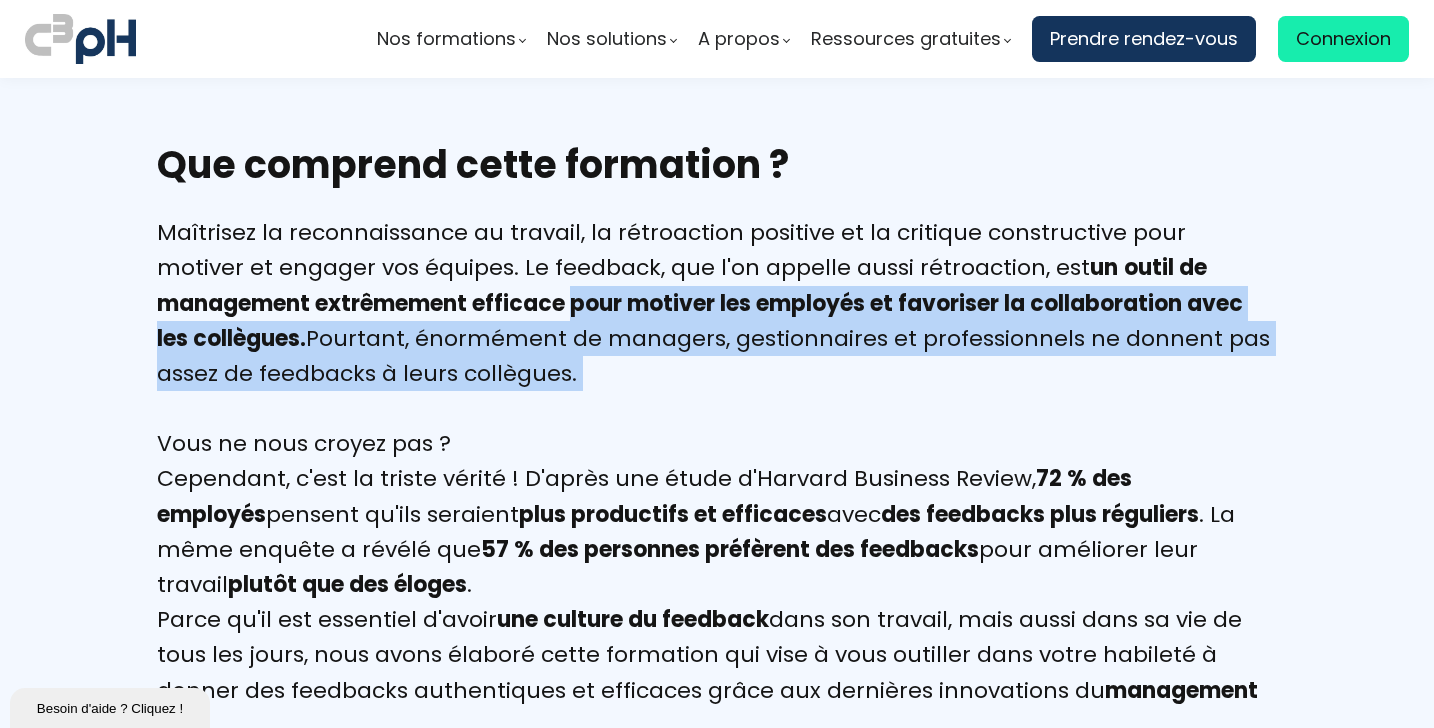 drag, startPoint x: 407, startPoint y: 288, endPoint x: 443, endPoint y: 408, distance: 125.283676 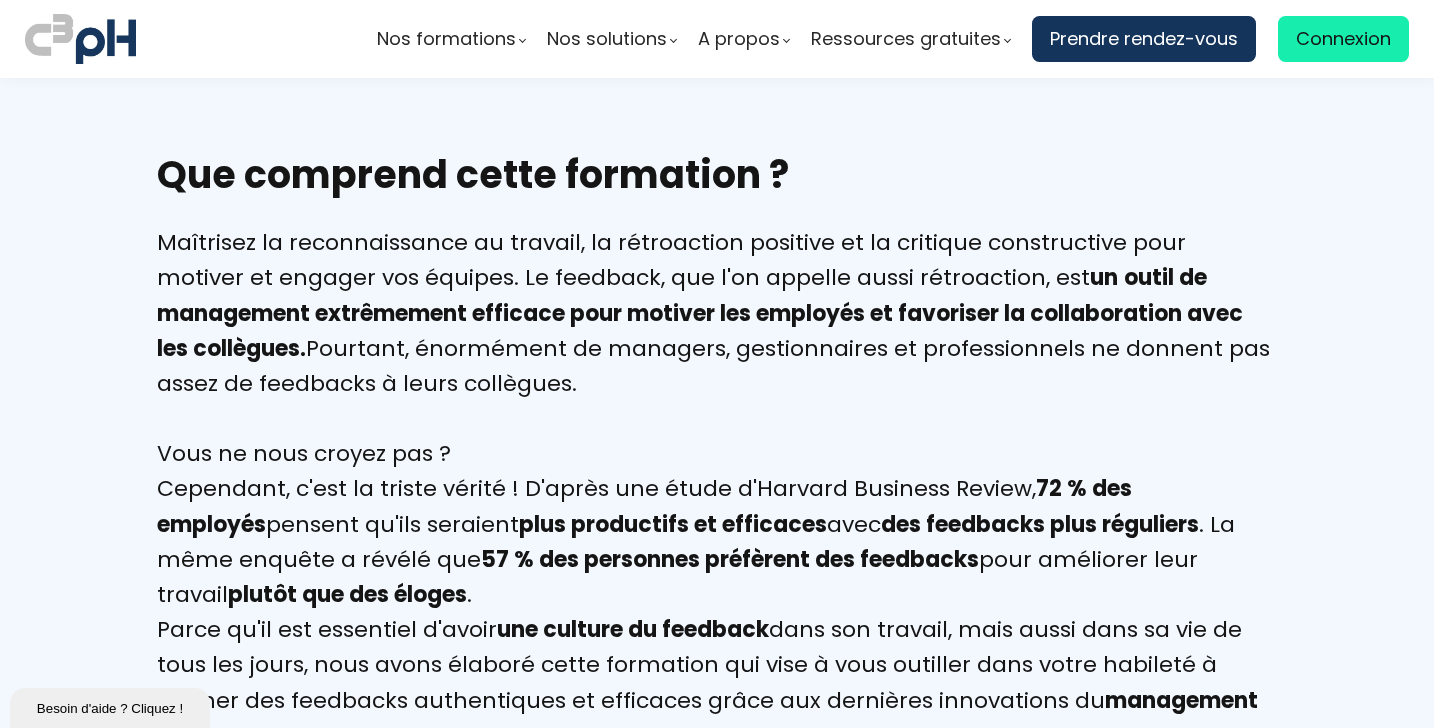 click on "Maîtrisez la reconnaissance au travail, la rétroaction positive et la critique constructive pour motiver et engager vos équipes. Le feedback, que l'on appelle aussi rétroaction, est  un   outil de management extrêmement efficace pour motiver les employés et favoriser la collaboration avec les collègues.  Pourtant, énormément de managers, gestionnaires et professionnels ne donnent pas assez de feedbacks à leurs collègues. Vous ne nous croyez pas ? Cependant, c'est la triste vérité ! D'après une étude d'Harvard Business Review,  72 % des employés  pensent qu'ils seraient  plus productifs et efficaces  avec  des feedbacks plus réguliers . La même enquête a révélé que  57 % des personnes préfèrent des feedbacks  pour améliorer leur travail  plutôt que des éloges .  Parce qu'il est essentiel d'avoir  une culture du feedback management 3.0 .  Une  rétroaction constructive  est plus délicate qu’une  rétroaction positive Mettre en application  des méthodes de feedback  bien plus" at bounding box center [717, 911] 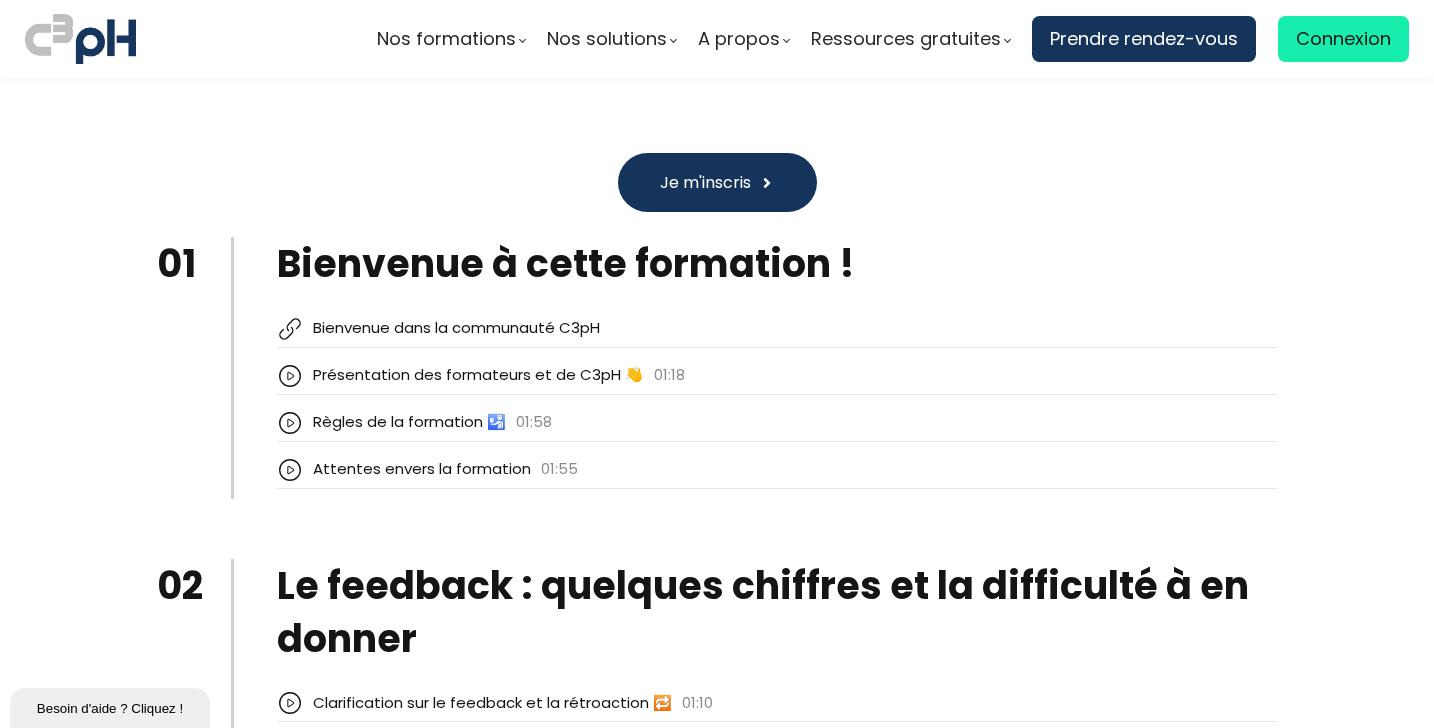 scroll, scrollTop: 2618, scrollLeft: 0, axis: vertical 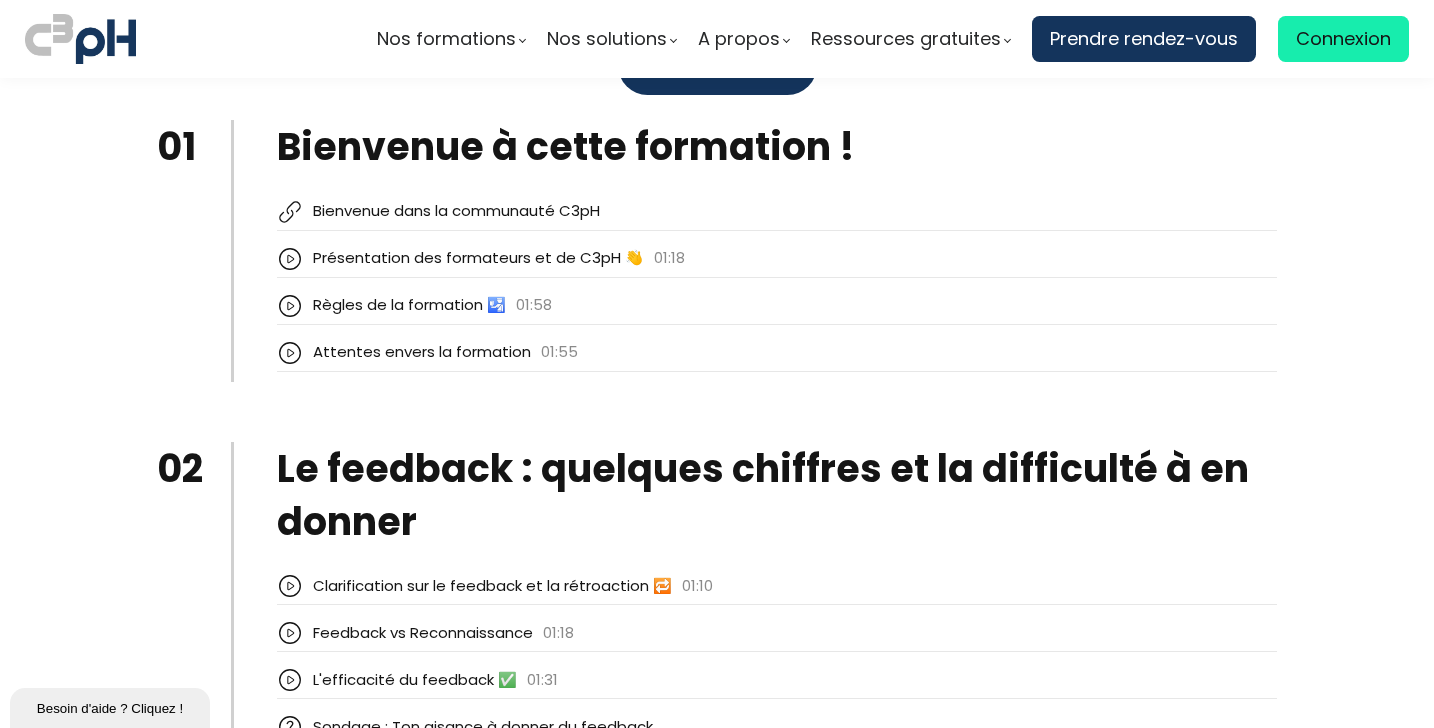 click on "Présentation des formateurs et de C3pH 👋" at bounding box center [456, 211] 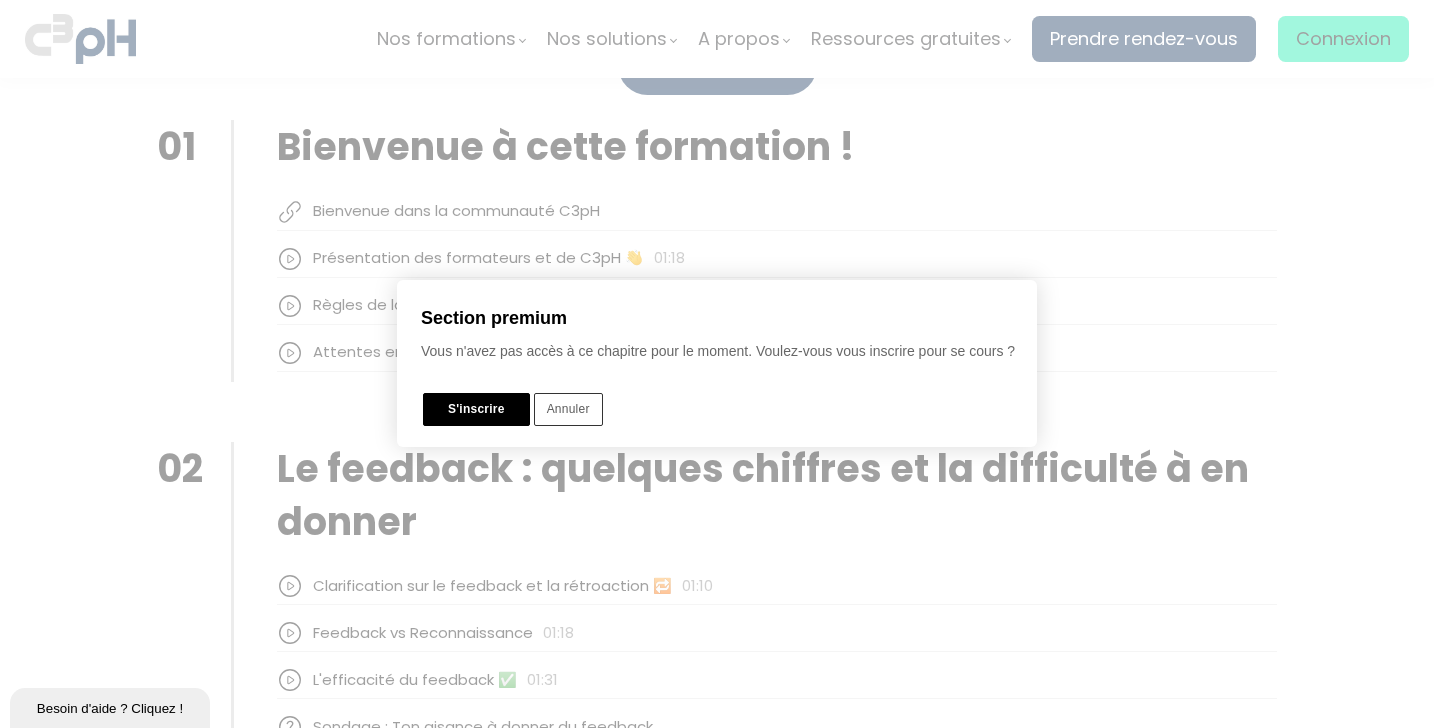 type 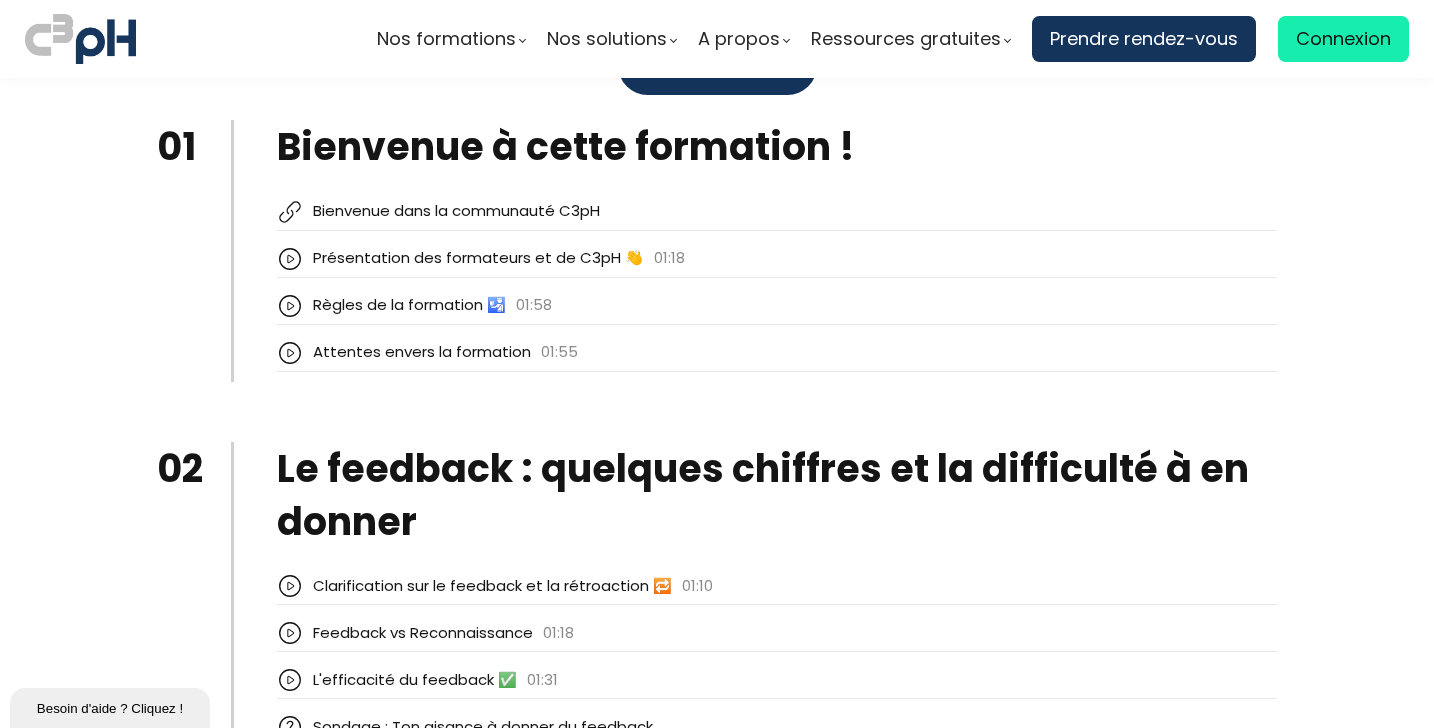 click on "01" at bounding box center [195, 250] 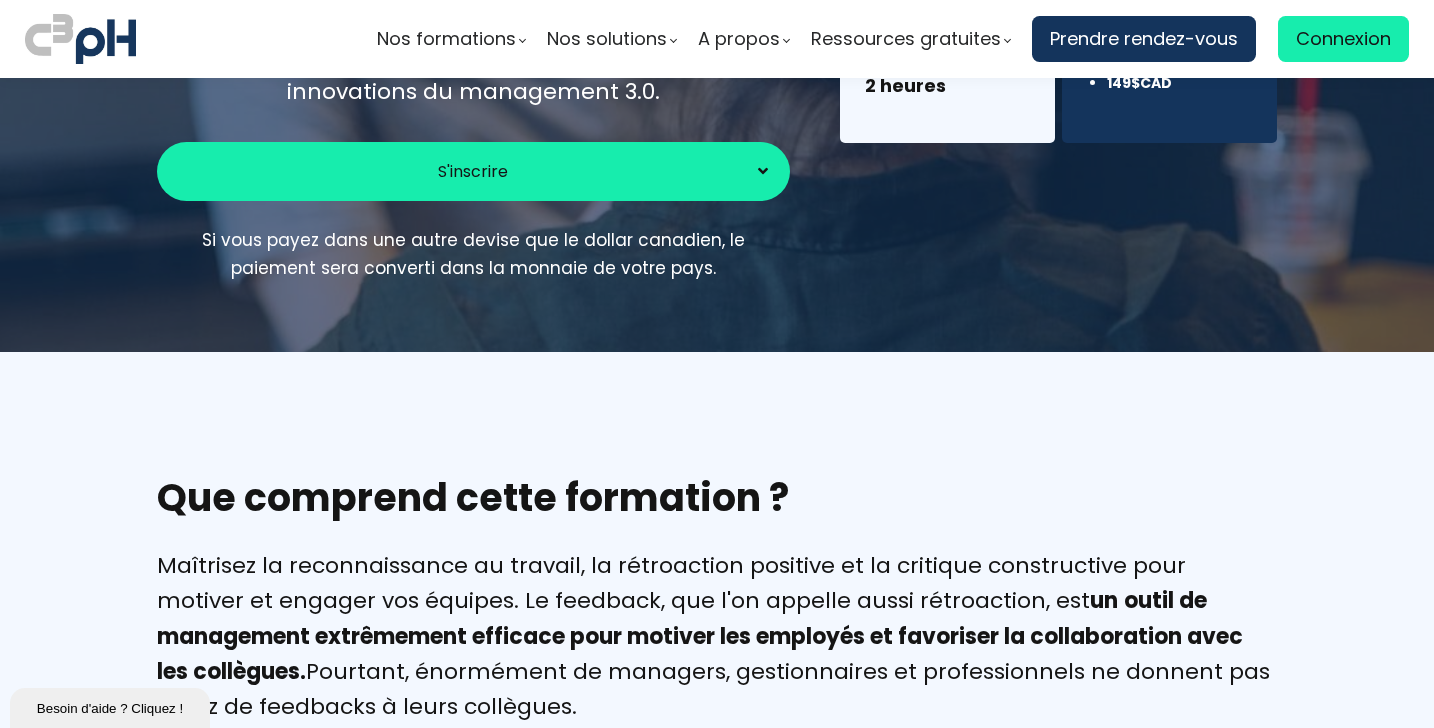scroll, scrollTop: 0, scrollLeft: 0, axis: both 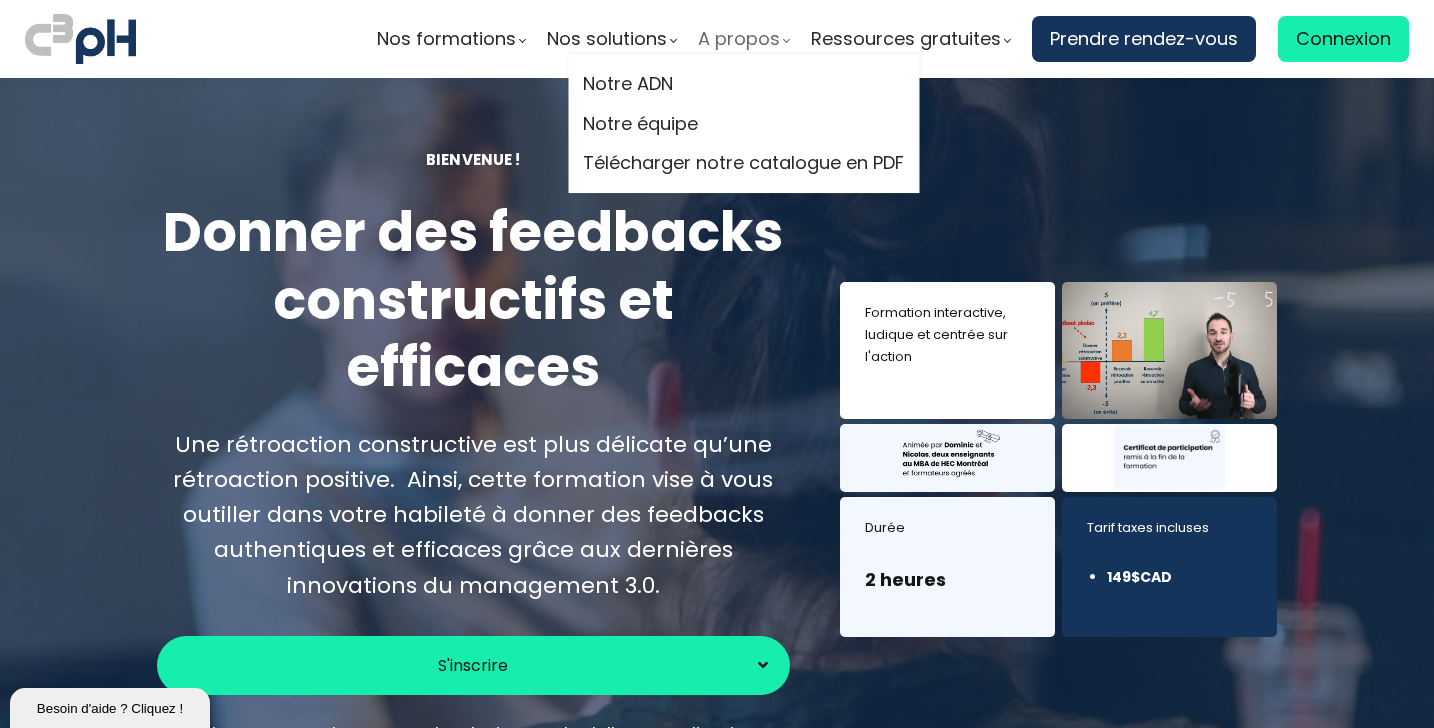 click on "A propos" at bounding box center (739, 39) 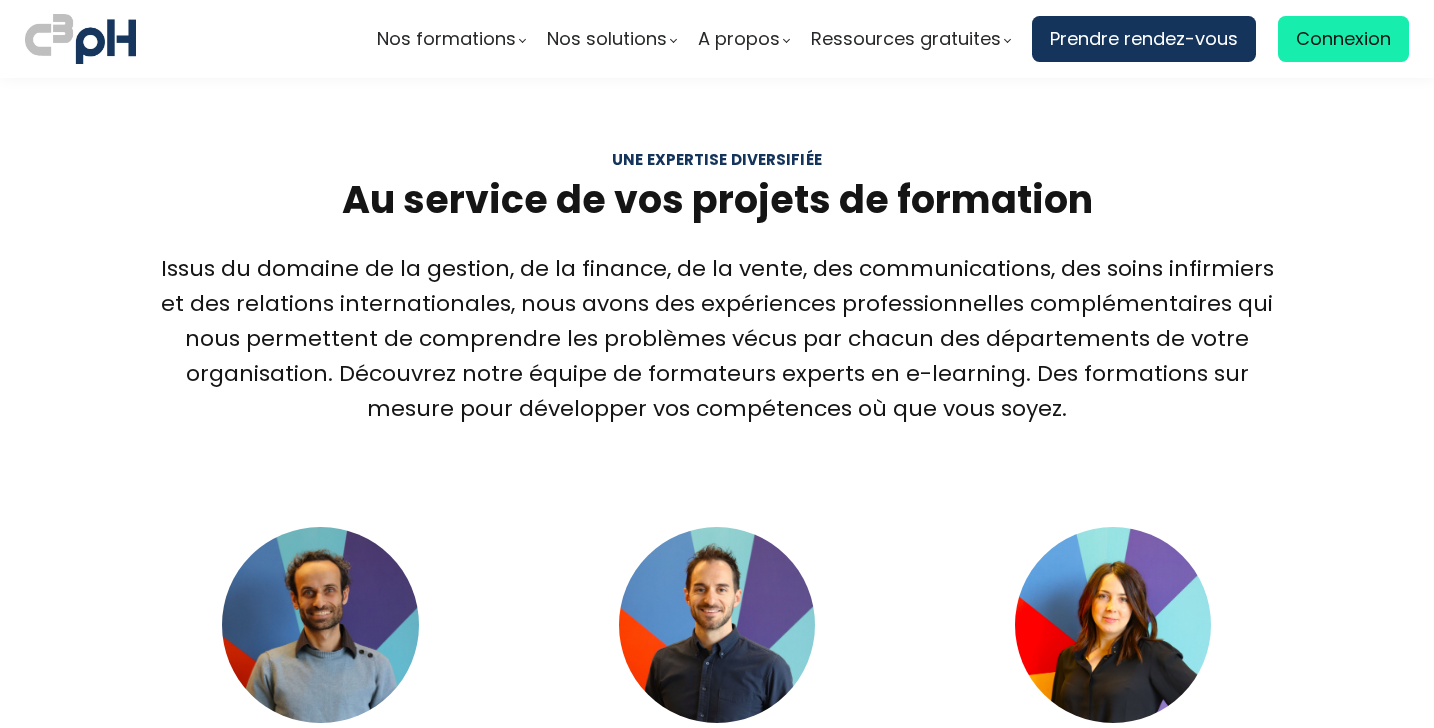 scroll, scrollTop: 0, scrollLeft: 0, axis: both 